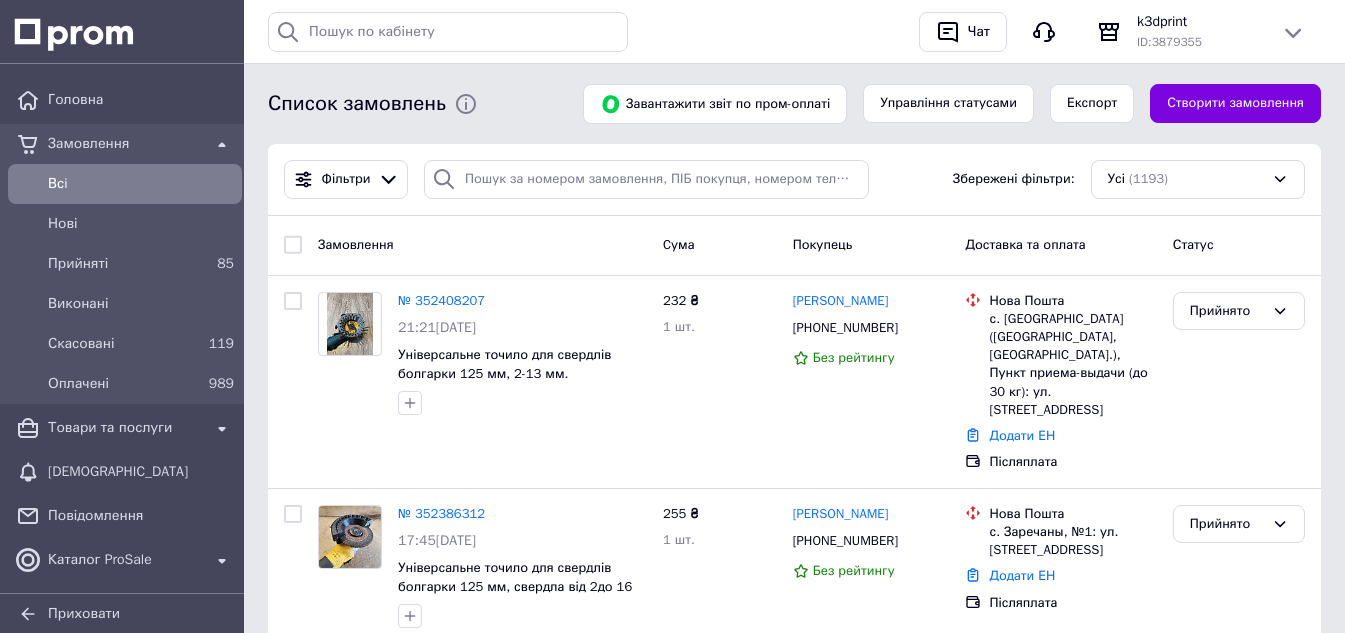 scroll, scrollTop: 0, scrollLeft: 0, axis: both 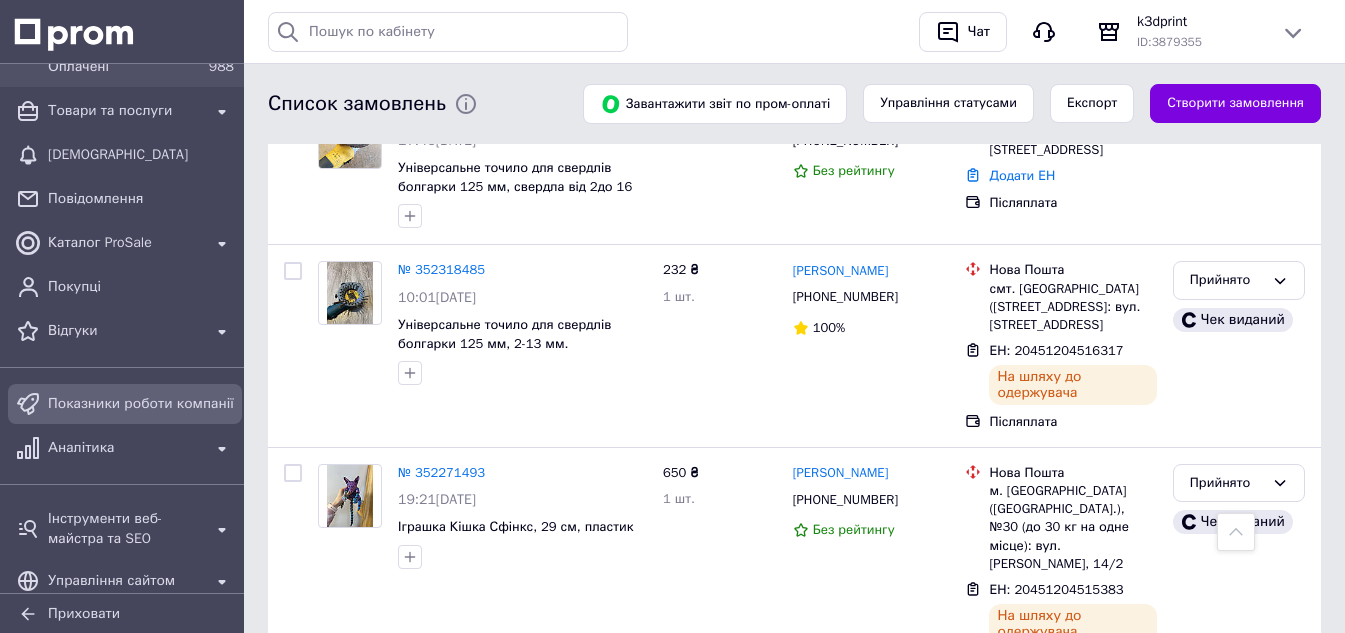 click at bounding box center (28, 404) 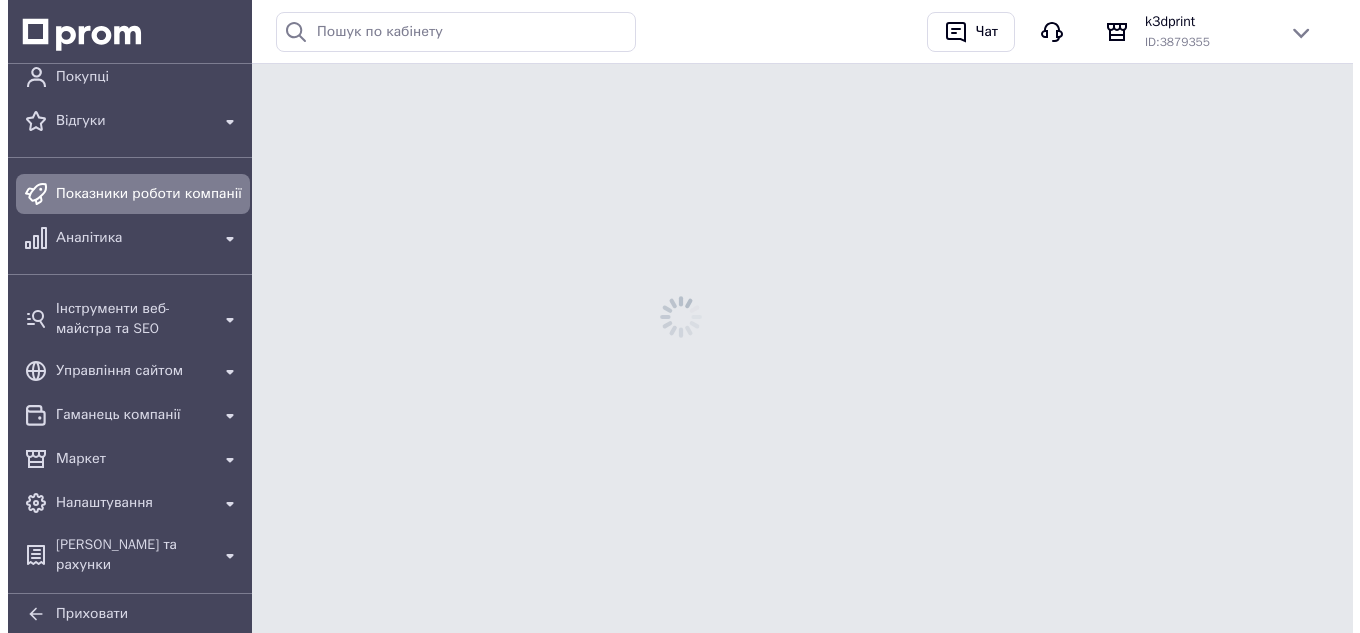 scroll, scrollTop: 0, scrollLeft: 0, axis: both 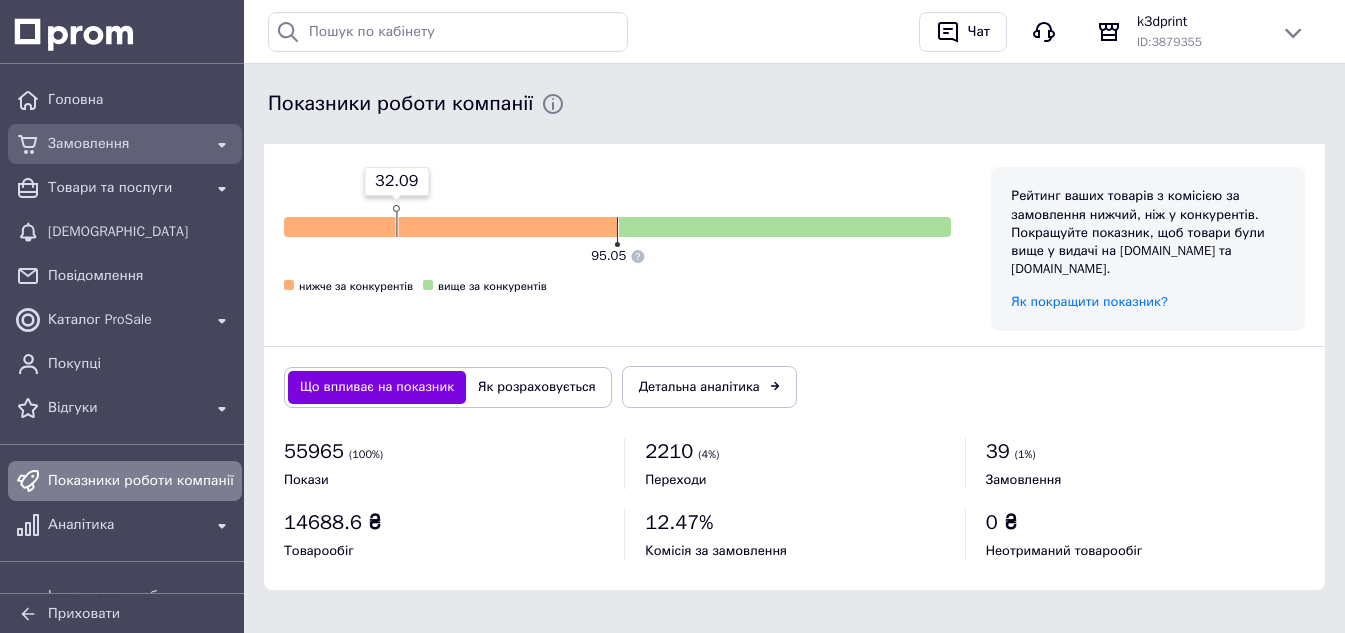 click on "Замовлення" at bounding box center [125, 144] 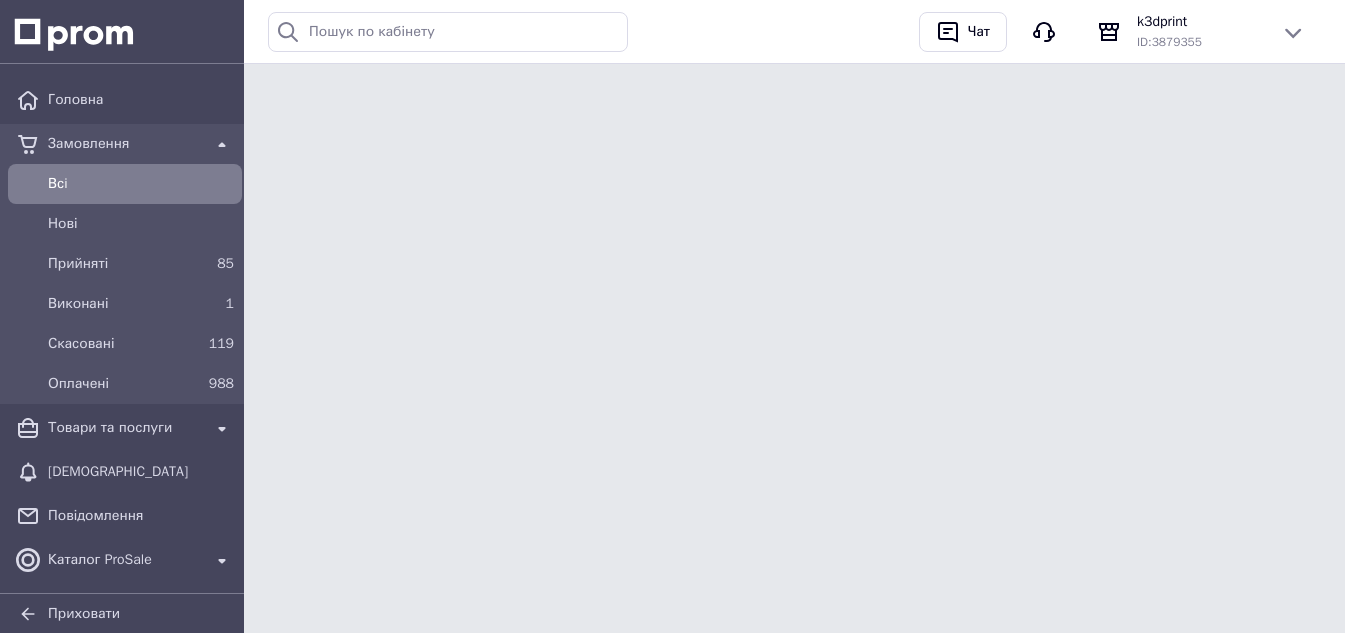 scroll, scrollTop: 0, scrollLeft: 0, axis: both 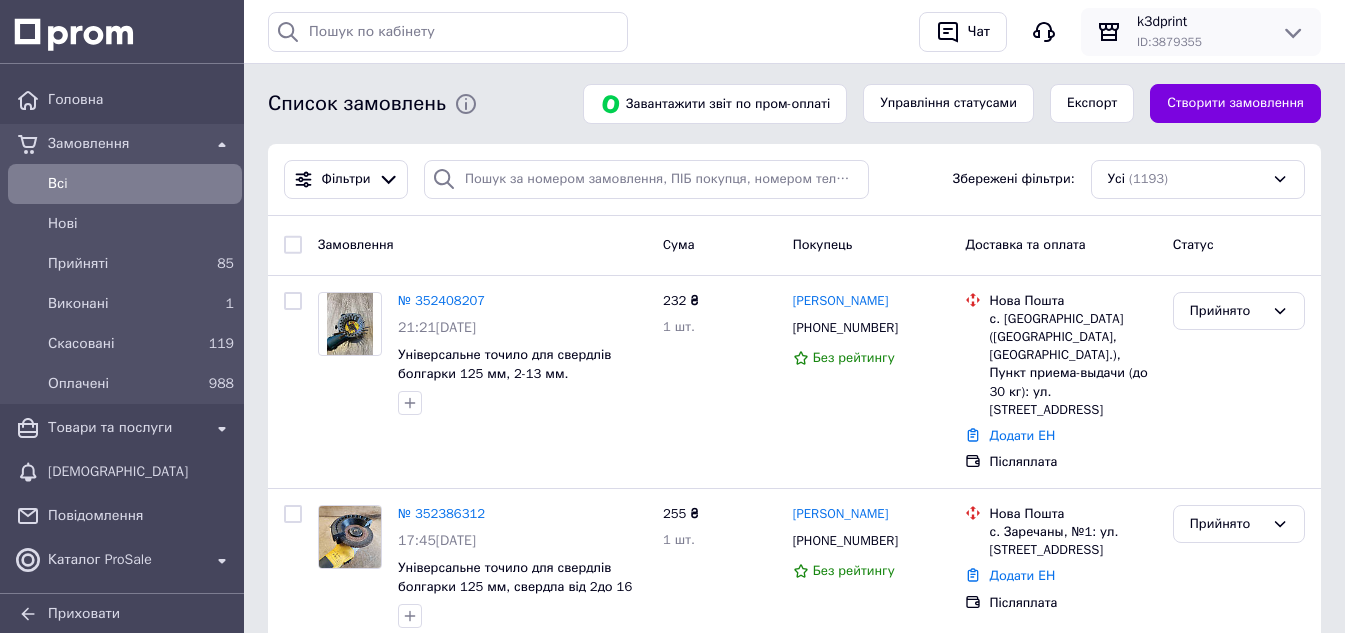click on "ID:  3879355" at bounding box center [1201, 42] 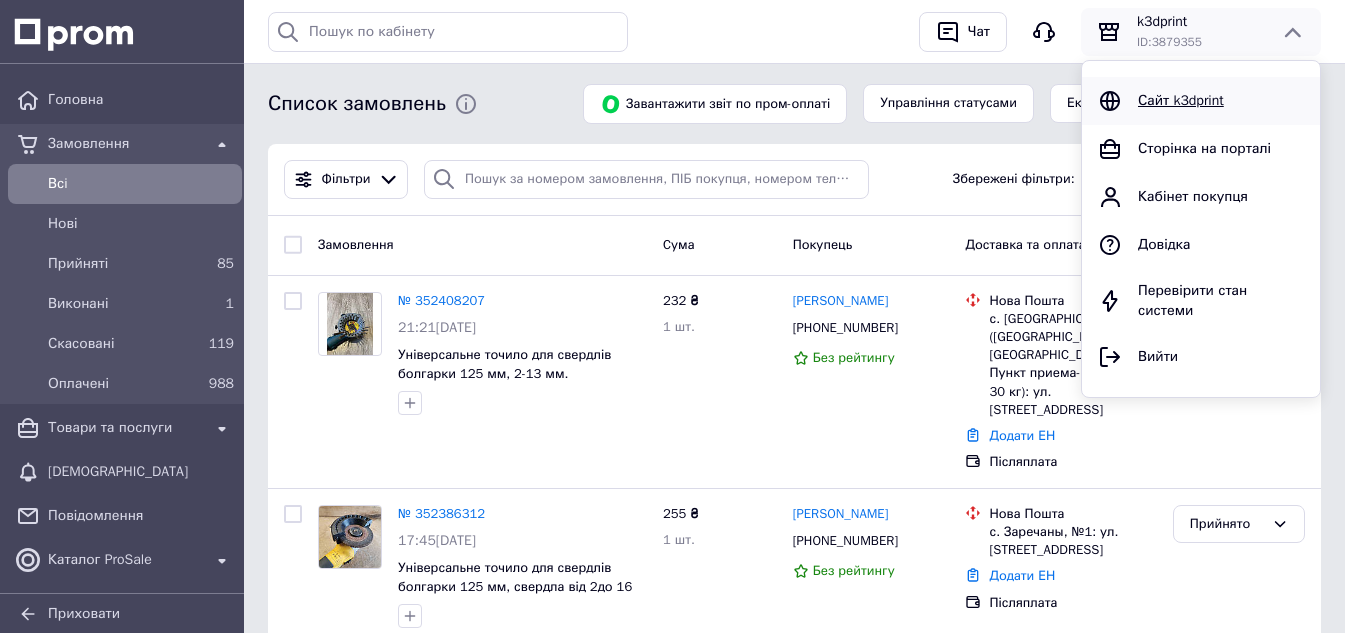 click on "Сайт k3dprint" at bounding box center (1181, 100) 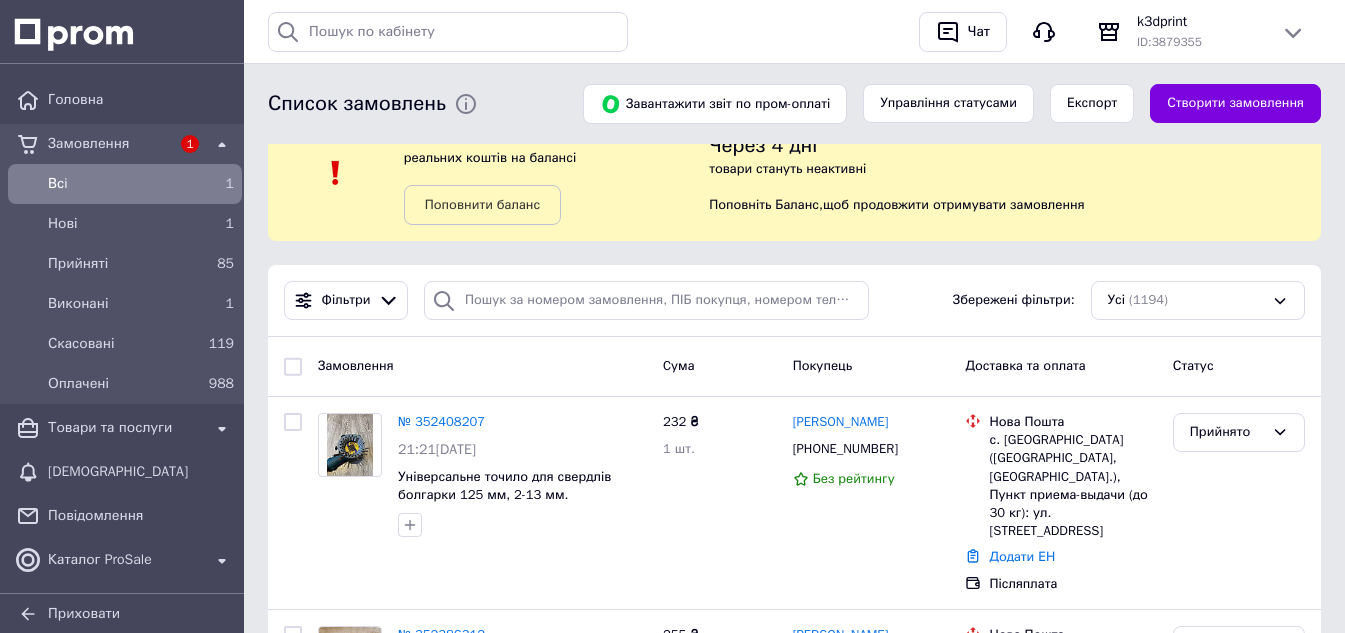scroll, scrollTop: 0, scrollLeft: 0, axis: both 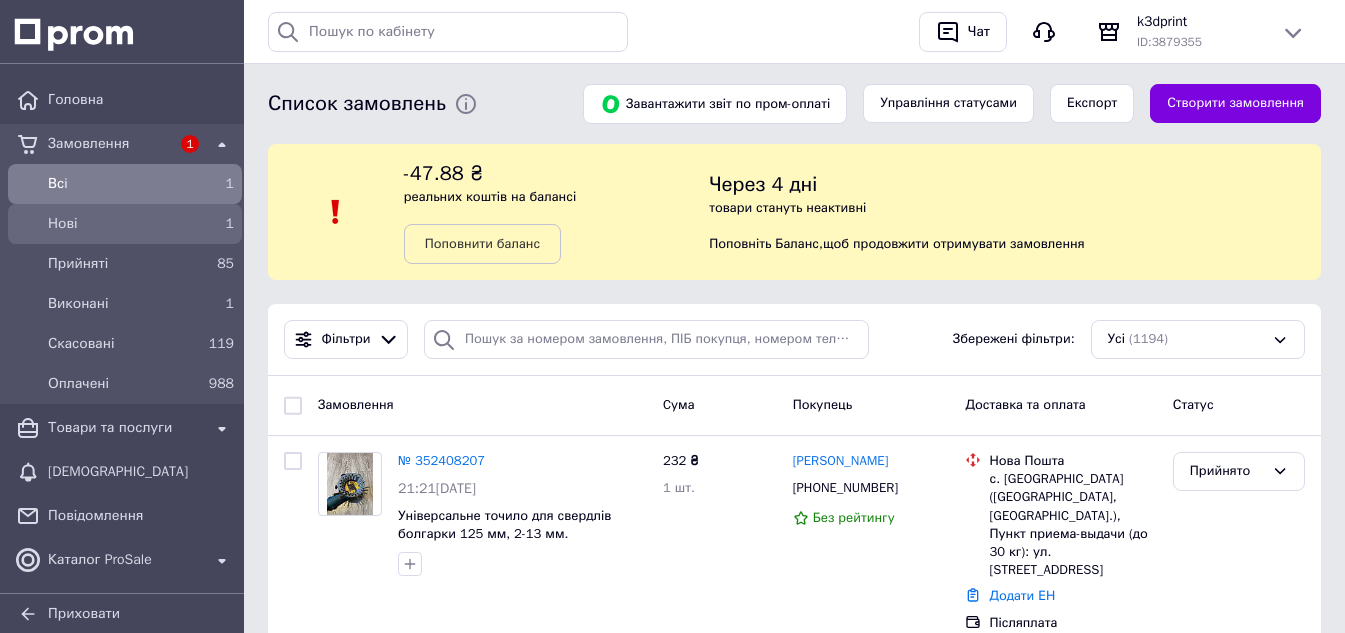 click on "Нові" at bounding box center (121, 224) 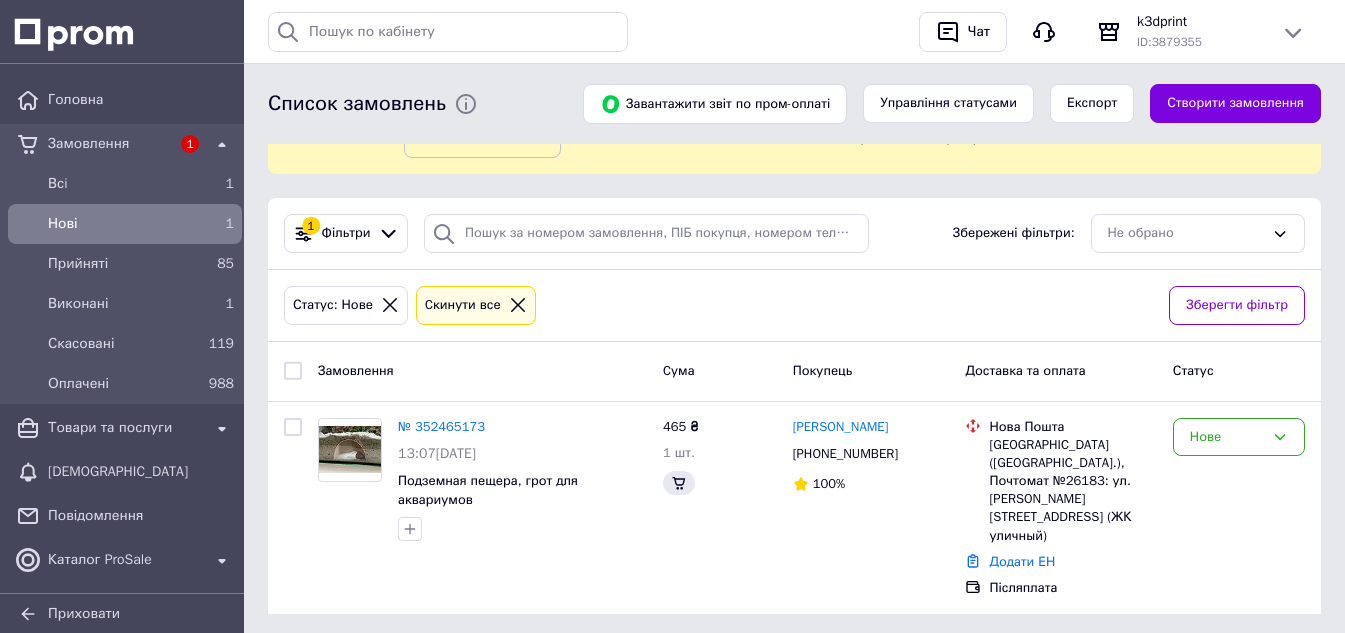 scroll, scrollTop: 114, scrollLeft: 0, axis: vertical 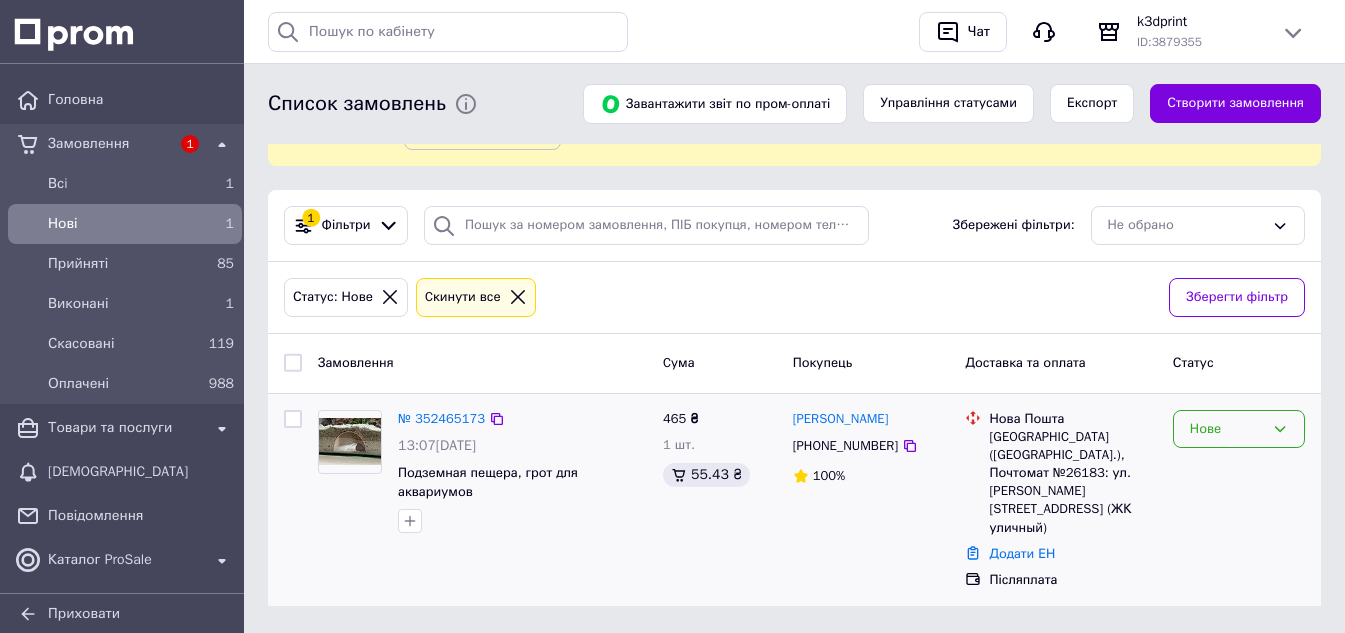 click on "Нове" at bounding box center [1239, 429] 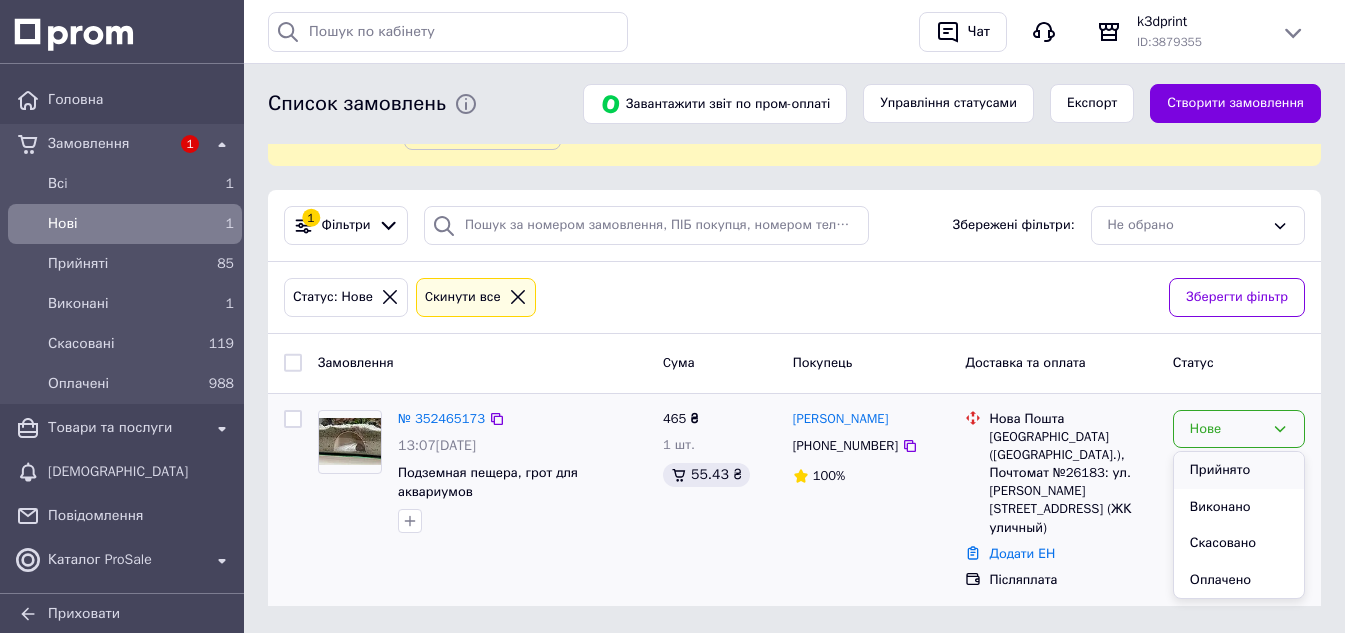 click on "Прийнято" at bounding box center [1239, 470] 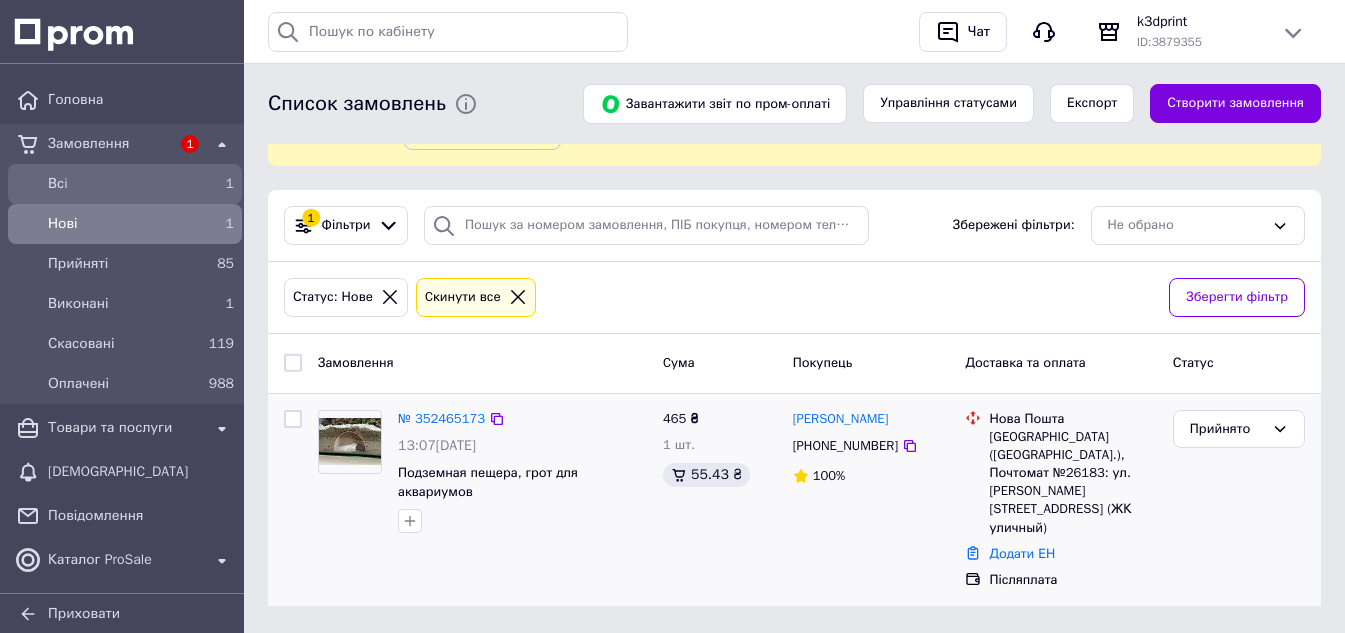 click on "Всi" at bounding box center (121, 184) 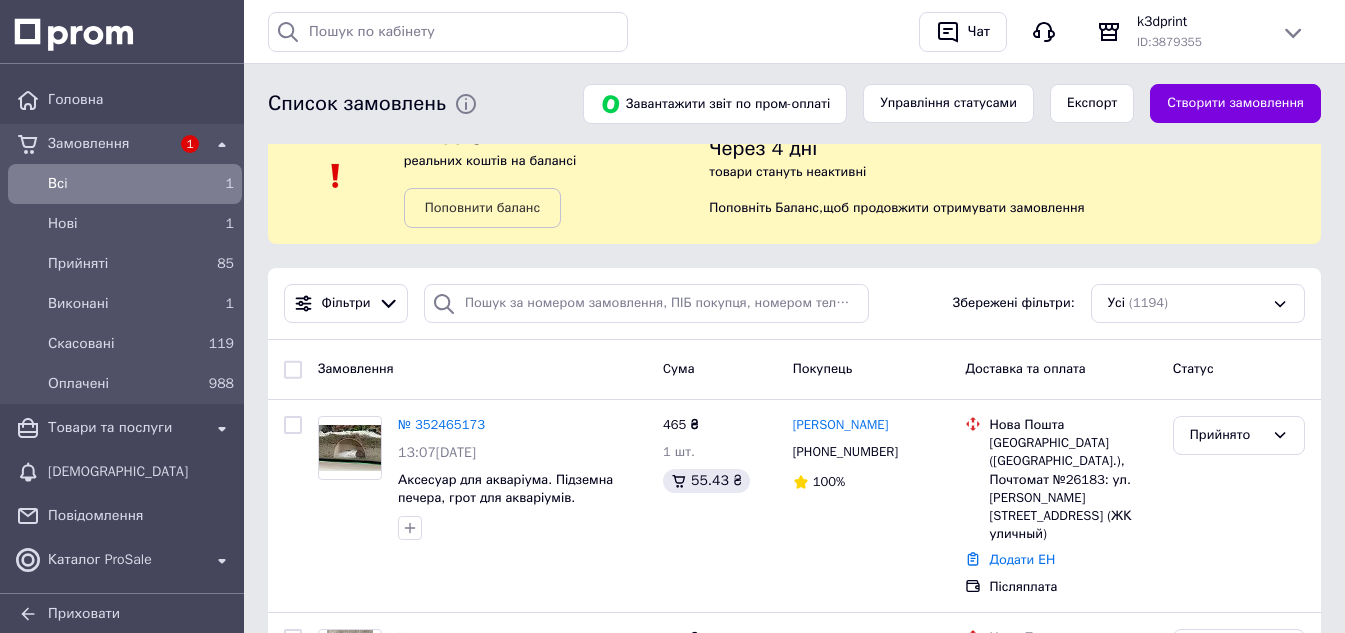 scroll, scrollTop: 0, scrollLeft: 0, axis: both 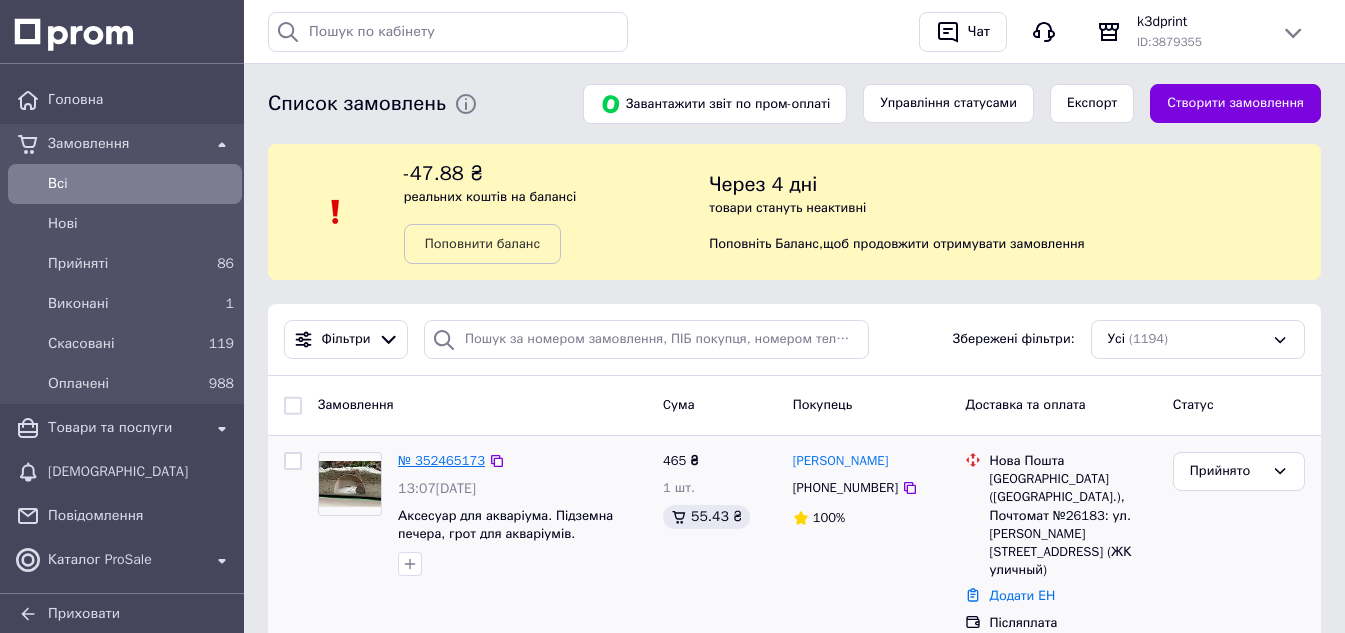 click on "№ 352465173" at bounding box center (441, 460) 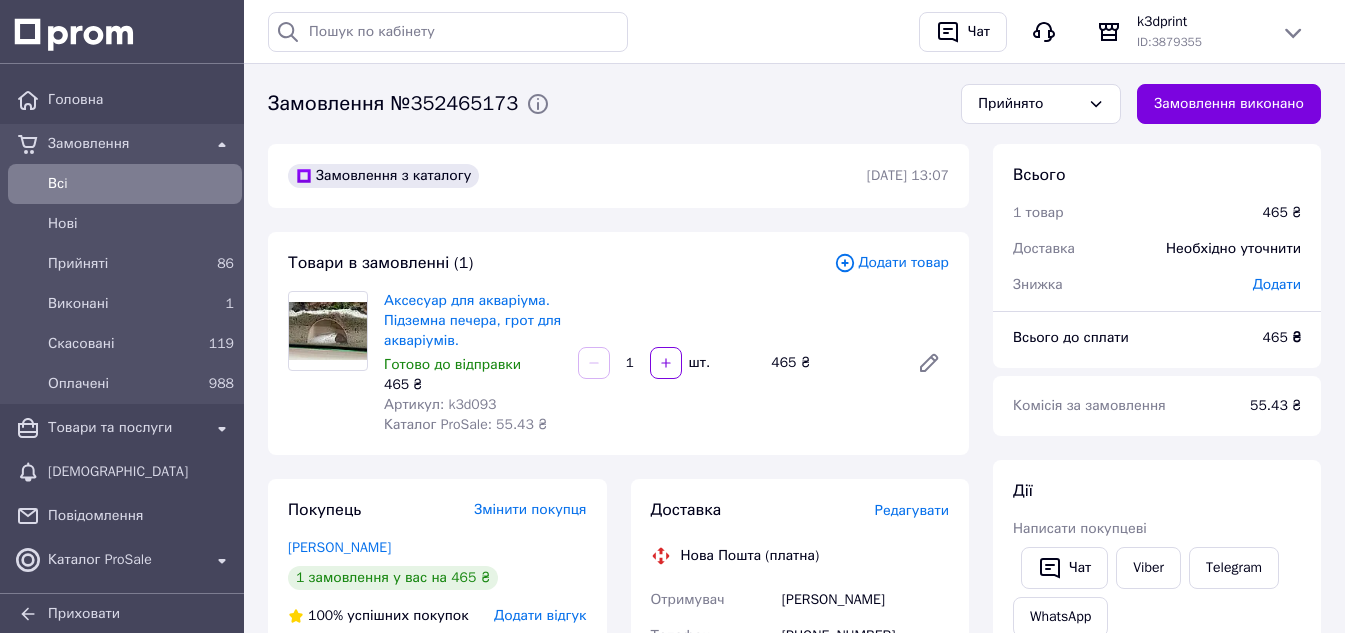 click on "Всi" at bounding box center (141, 184) 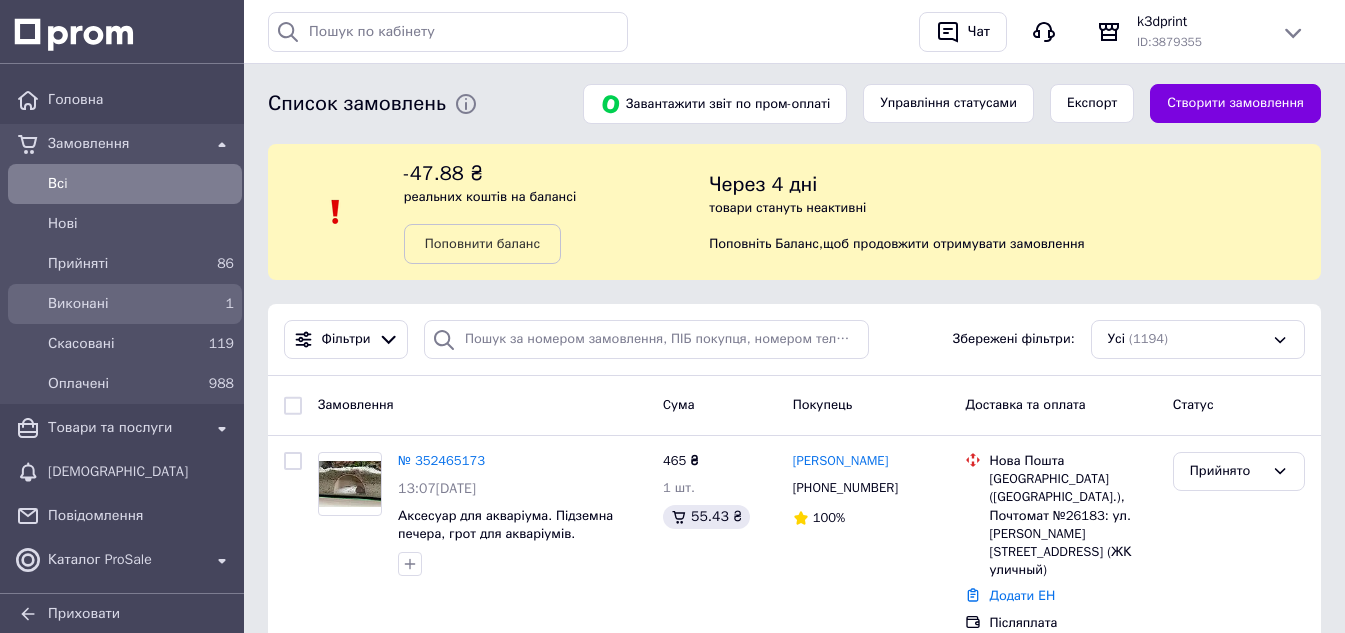 click on "Виконані" at bounding box center (121, 304) 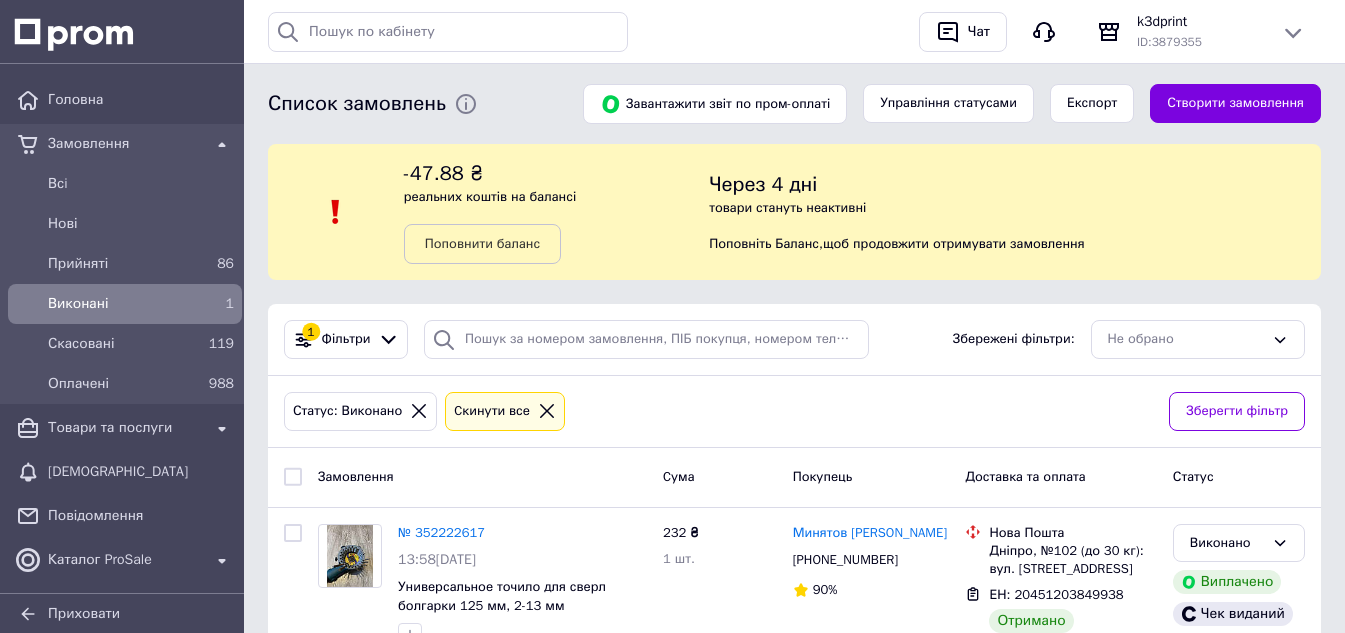 scroll, scrollTop: 106, scrollLeft: 0, axis: vertical 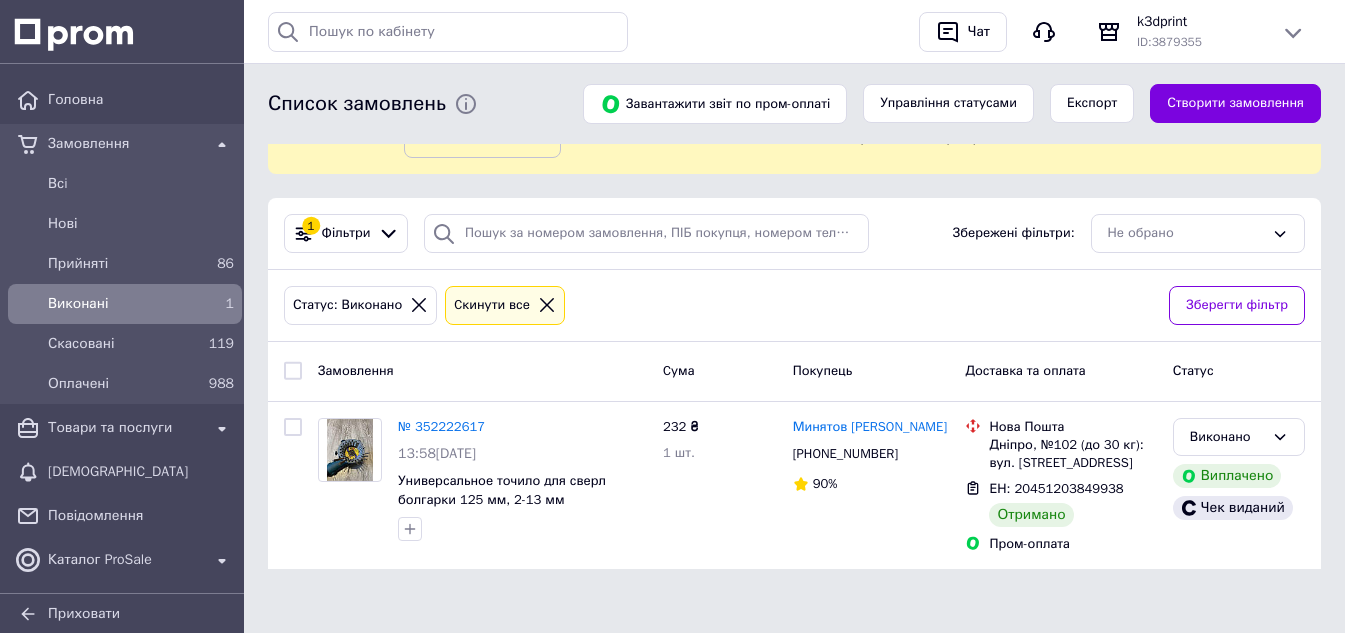 click on "Замовлення" at bounding box center (125, 144) 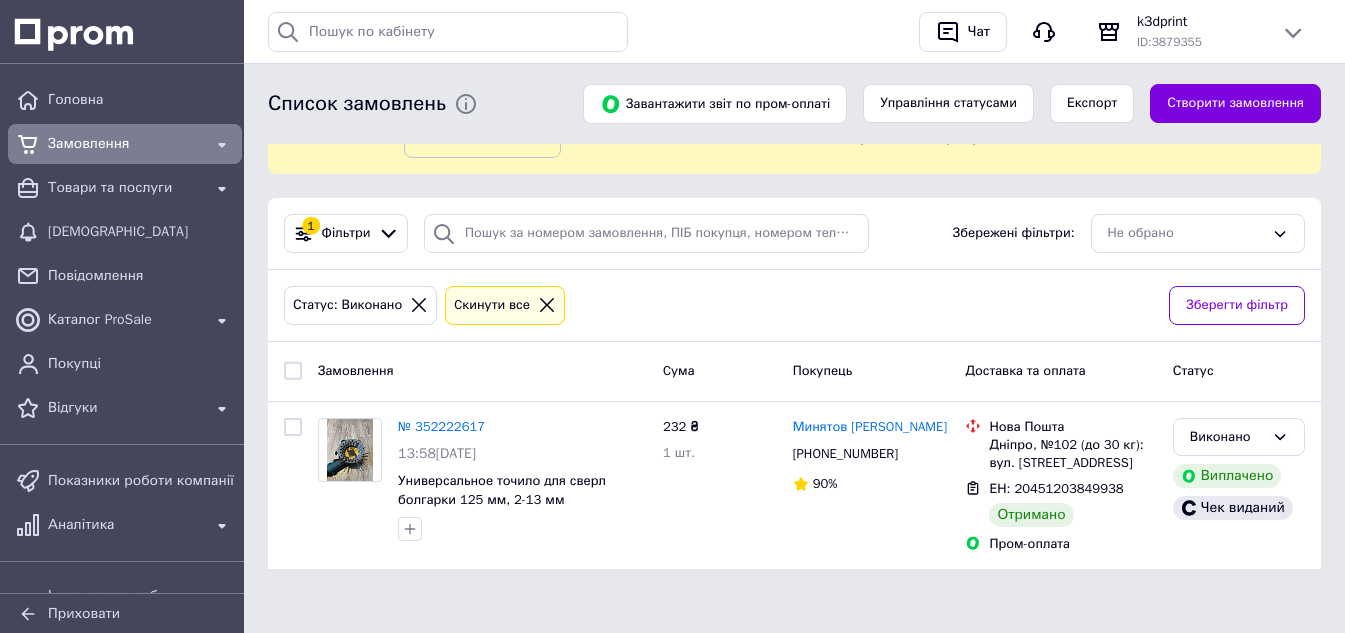 click on "Замовлення" at bounding box center (125, 144) 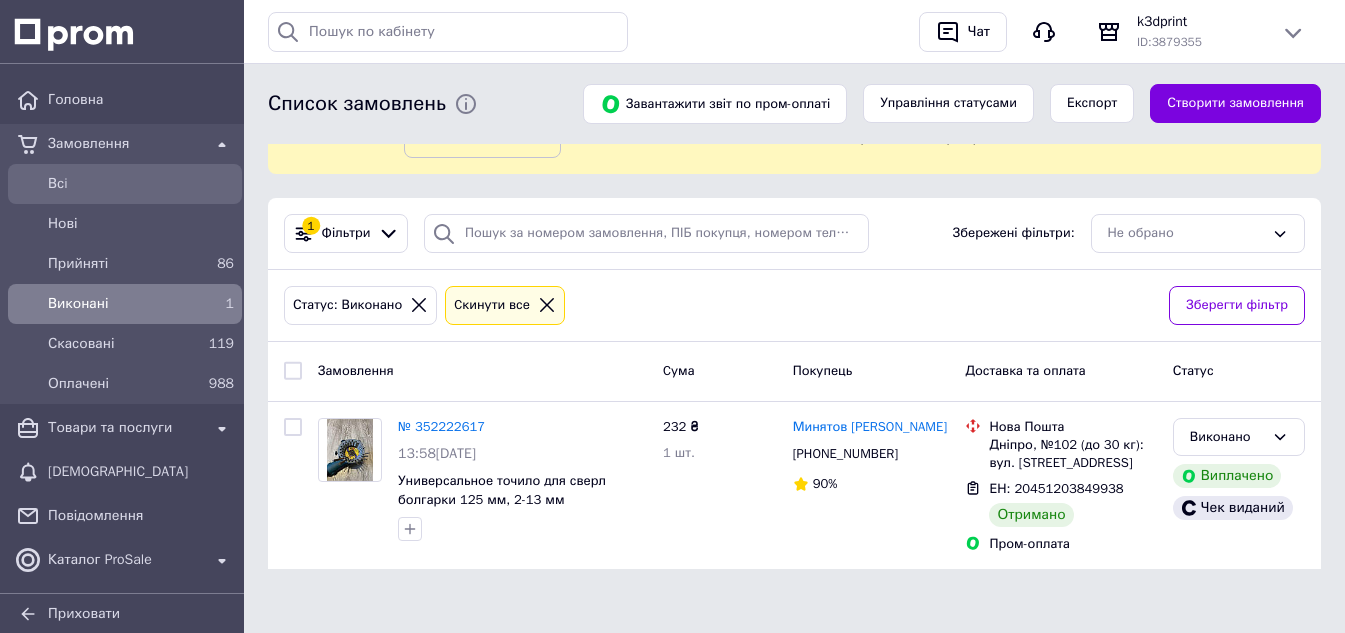 click on "Всi" at bounding box center (141, 184) 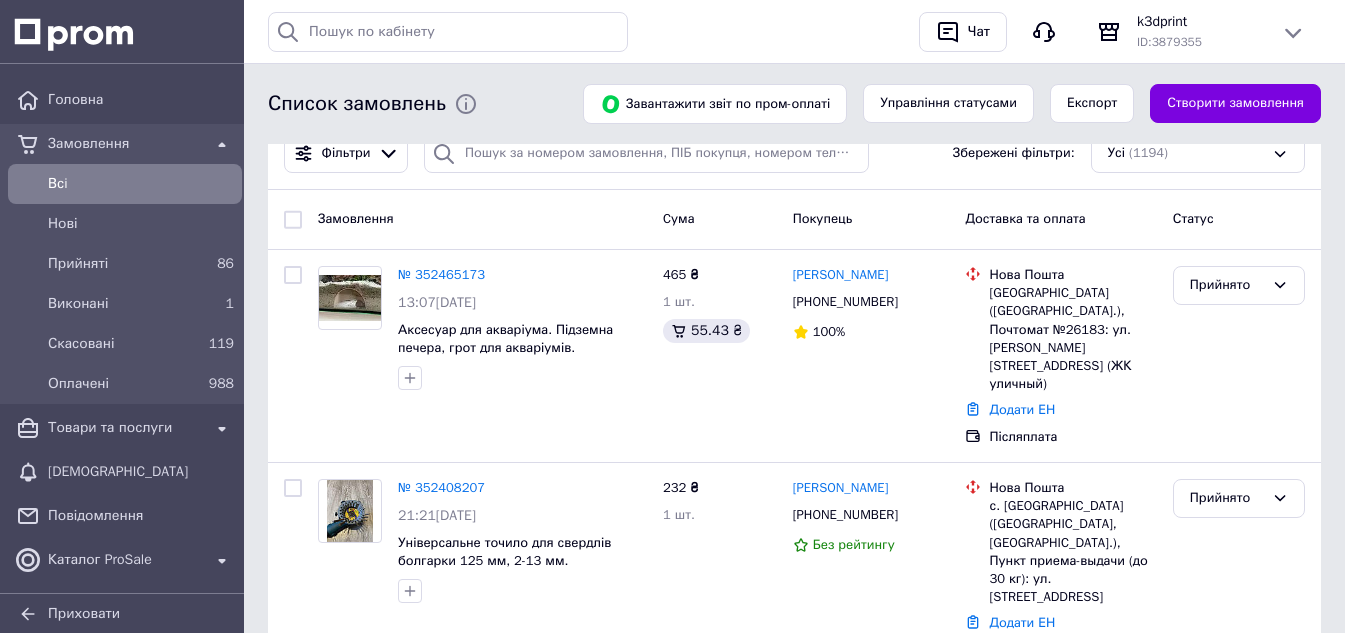 scroll, scrollTop: 200, scrollLeft: 0, axis: vertical 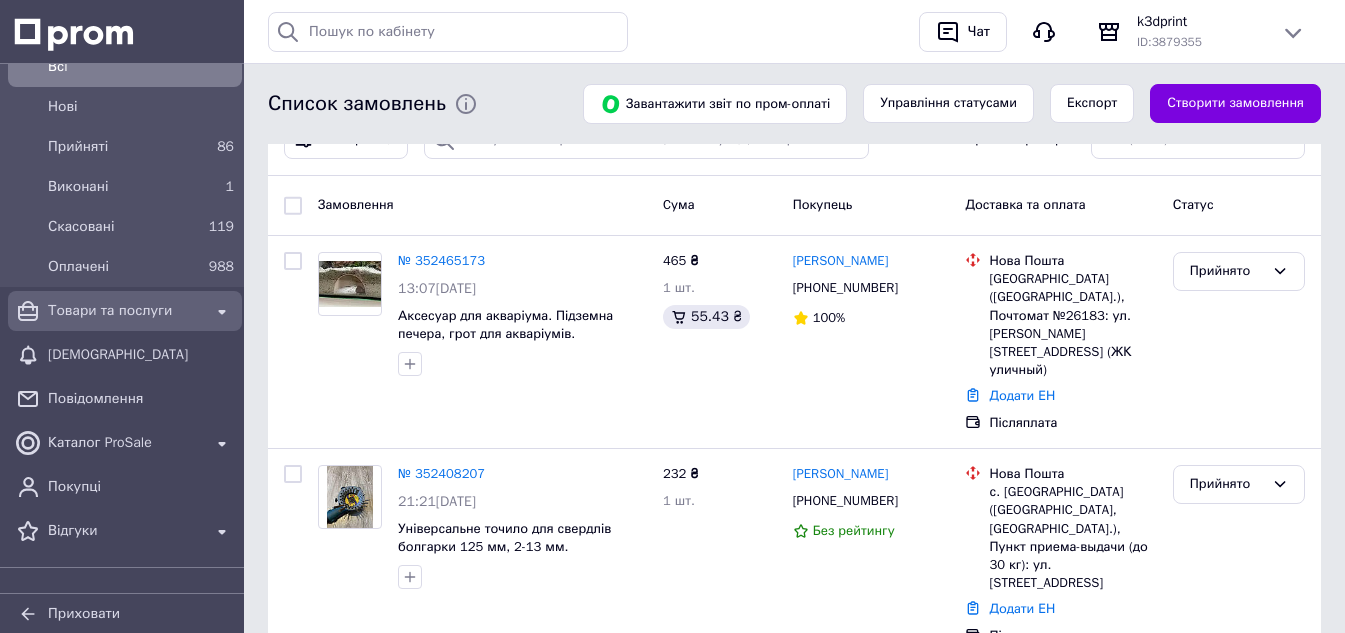 click on "Товари та послуги" at bounding box center (125, 311) 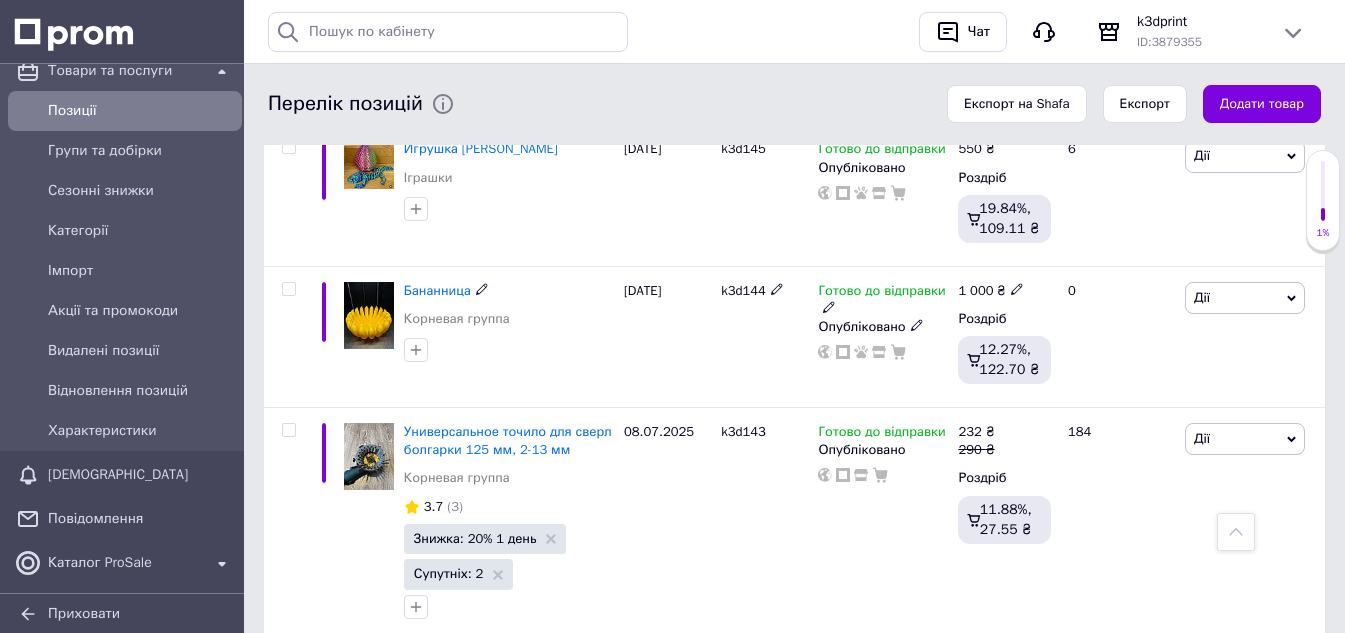 scroll, scrollTop: 3400, scrollLeft: 0, axis: vertical 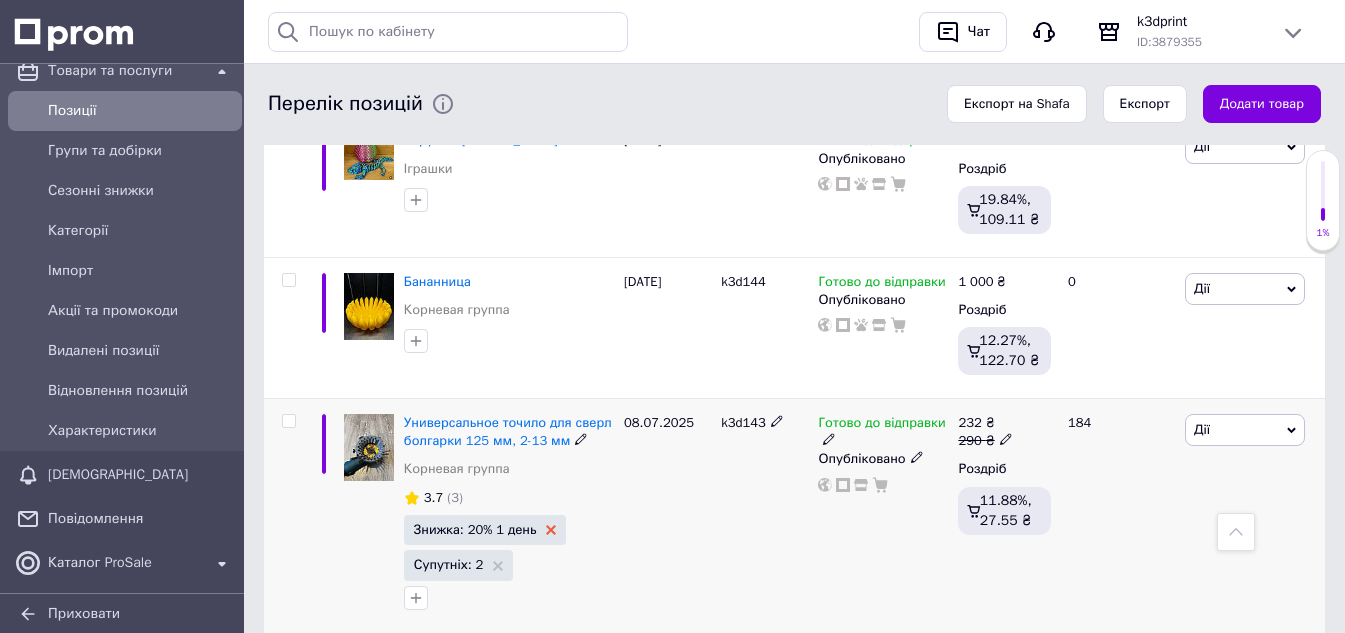 click 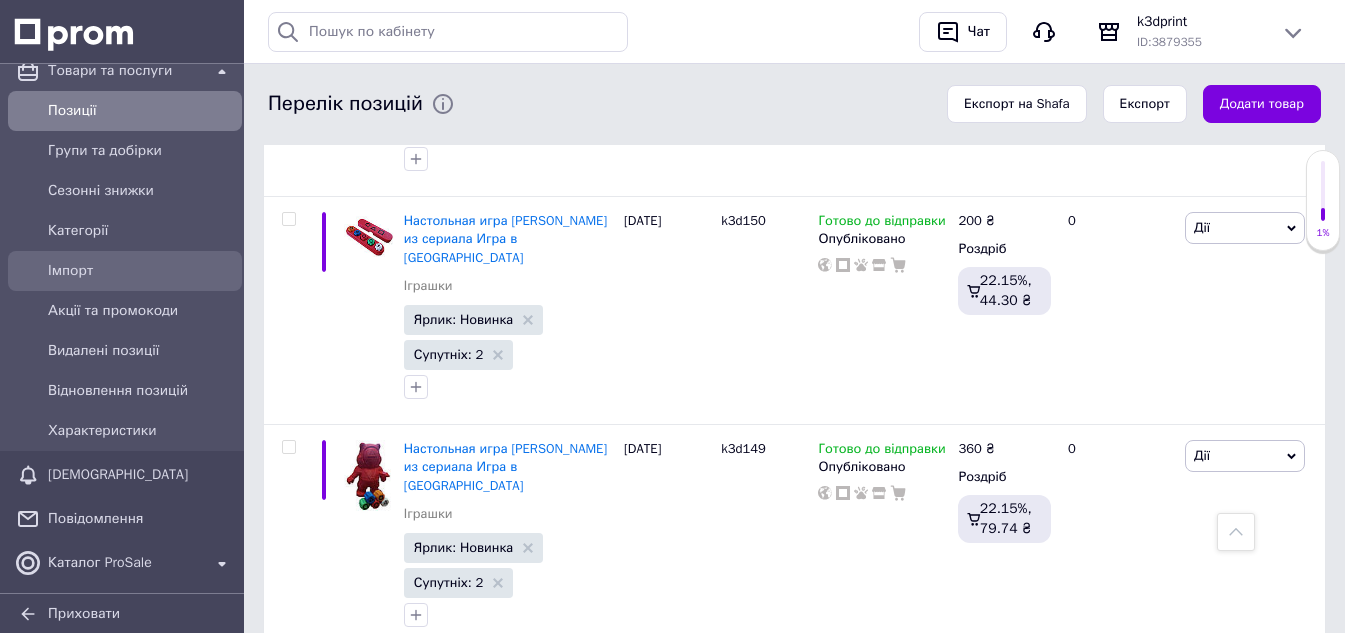 scroll, scrollTop: 2100, scrollLeft: 0, axis: vertical 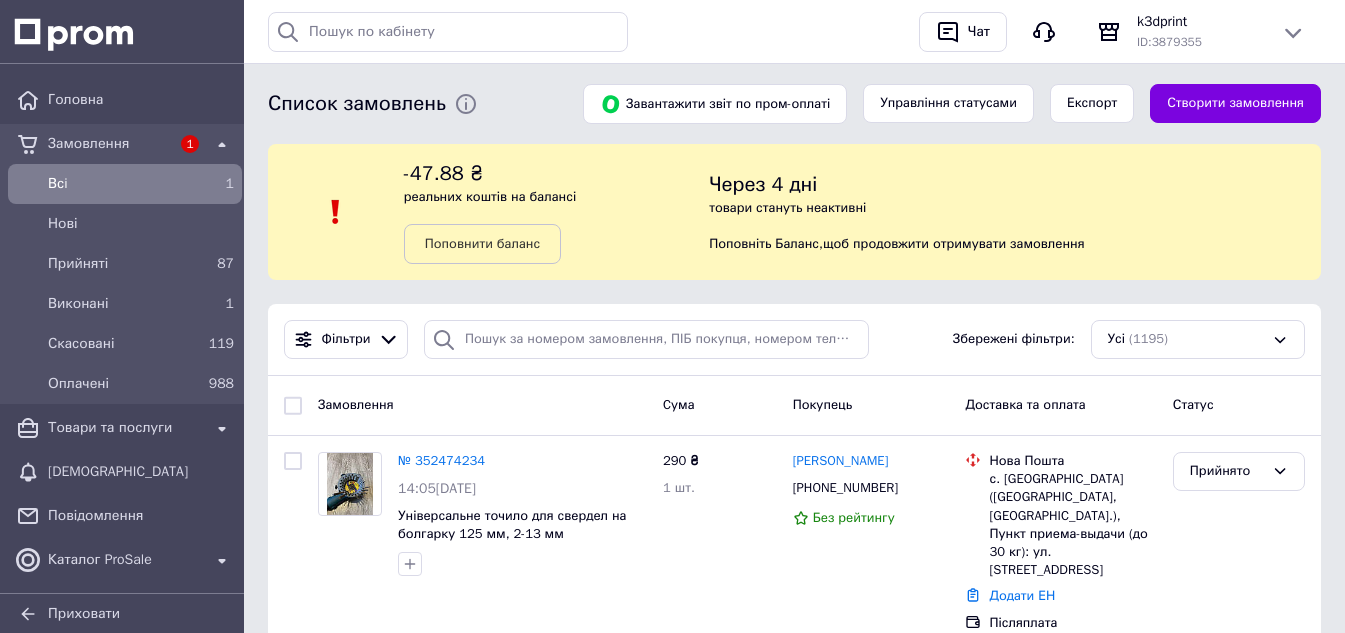 click on "Всi" at bounding box center (121, 184) 